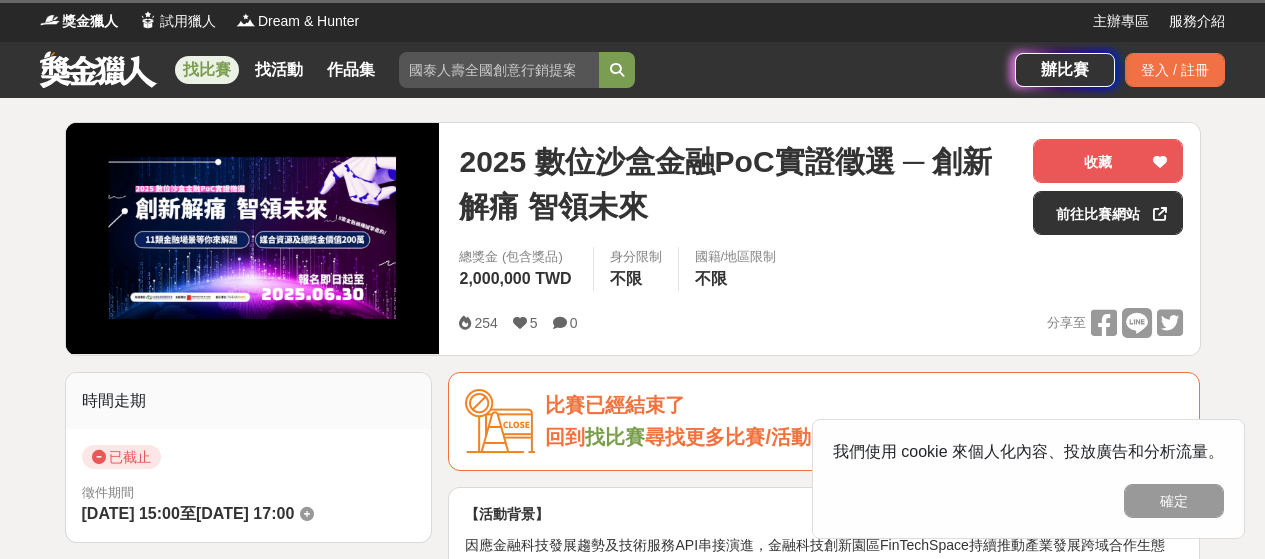 scroll, scrollTop: 0, scrollLeft: 0, axis: both 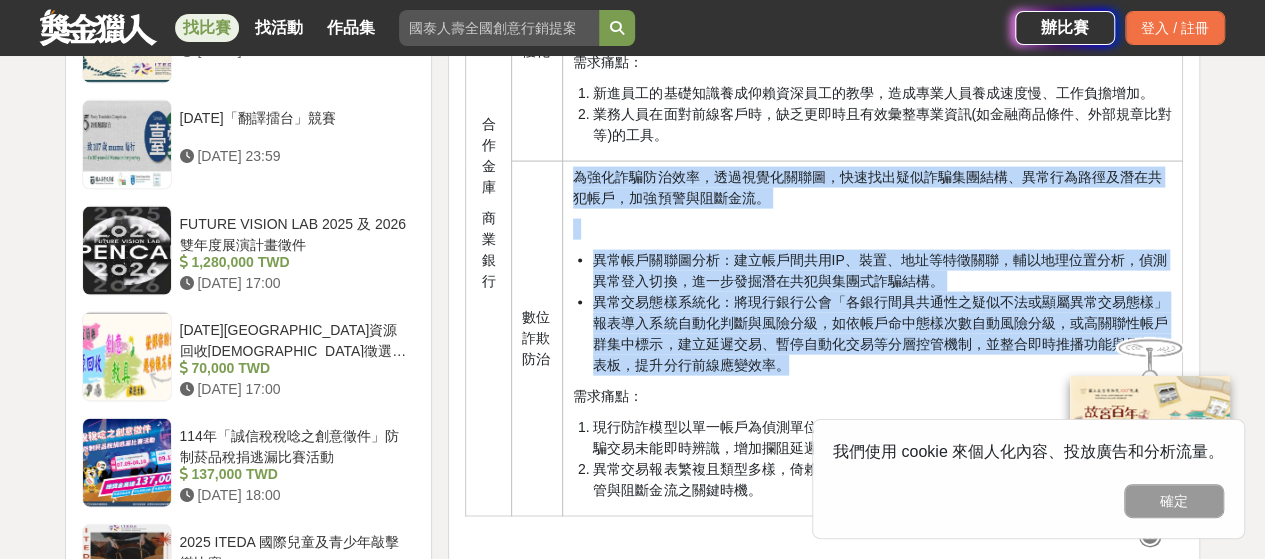 drag, startPoint x: 576, startPoint y: 165, endPoint x: 865, endPoint y: 361, distance: 349.1948 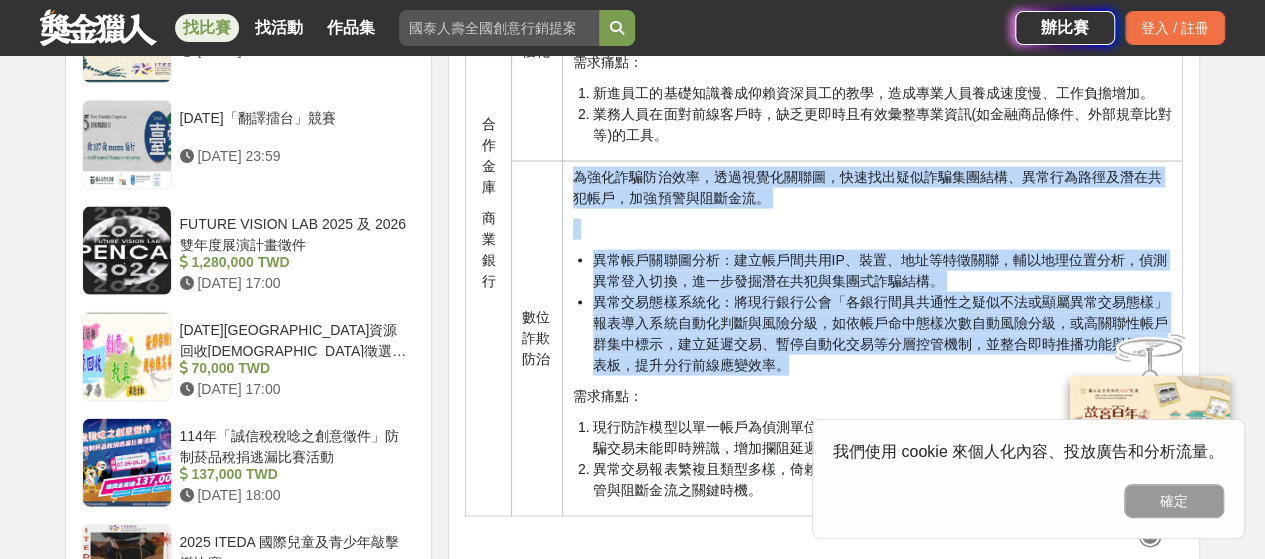 click on "為強化詐騙防治效率，透過視覺化關聯圖，快速找出疑似詐騙集團結構、異常行為路徑及潛在共犯帳戶，加強預警與阻斷金流。   異常帳戶關聯圖分析：建立帳戶間共用IP、裝置、地址等特徵關聯，輔以地理位置分析，偵測異常登入切換，進一步發掘潛在共犯與集團式詐騙結構。 異常交易態樣系統化：將現行銀行公會「各銀行間具共通性之疑似不法或顯屬異常交易態樣」報表導入系統自動化判斷與風險分級，如依帳戶命中態樣次數自動風險分級，或高關聯性帳戶群集中標示，建立延遲交易、暫停自動化交易等分層控管機制，並整合即時推播功能與風控儀表板，提升分行前線應變效率。 需求痛點： 現行防詐模型以單一帳戶為偵測單位，缺乏對其他異常或警示帳戶之關聯性分析，導致潛在詐騙交易未能即時辨識，增加攔阻延遲風險。" at bounding box center (873, 338) 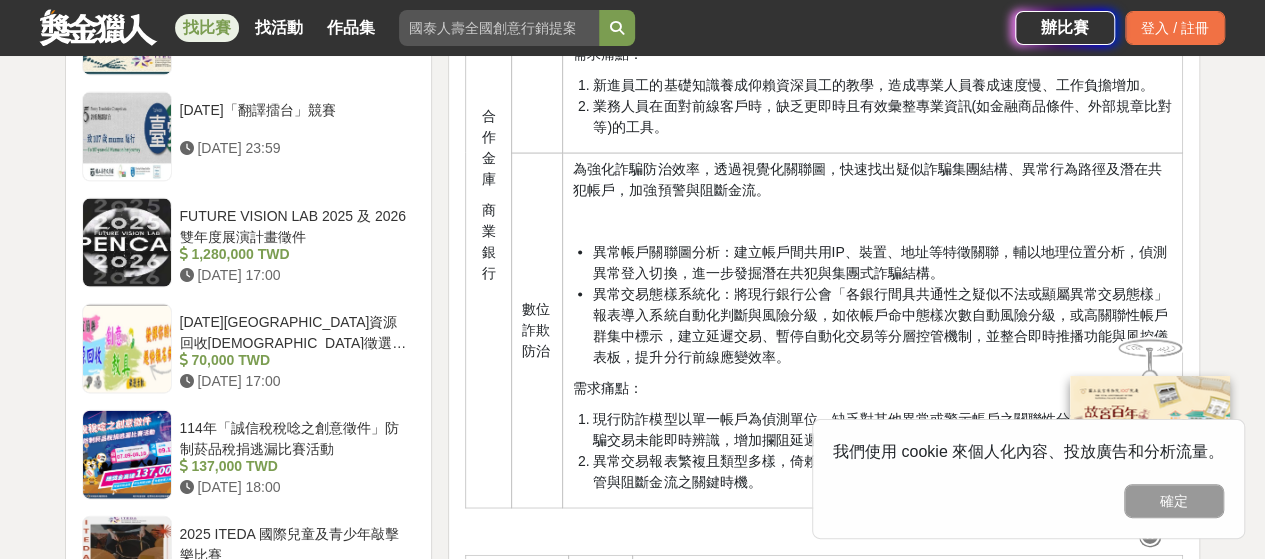 scroll, scrollTop: 2000, scrollLeft: 0, axis: vertical 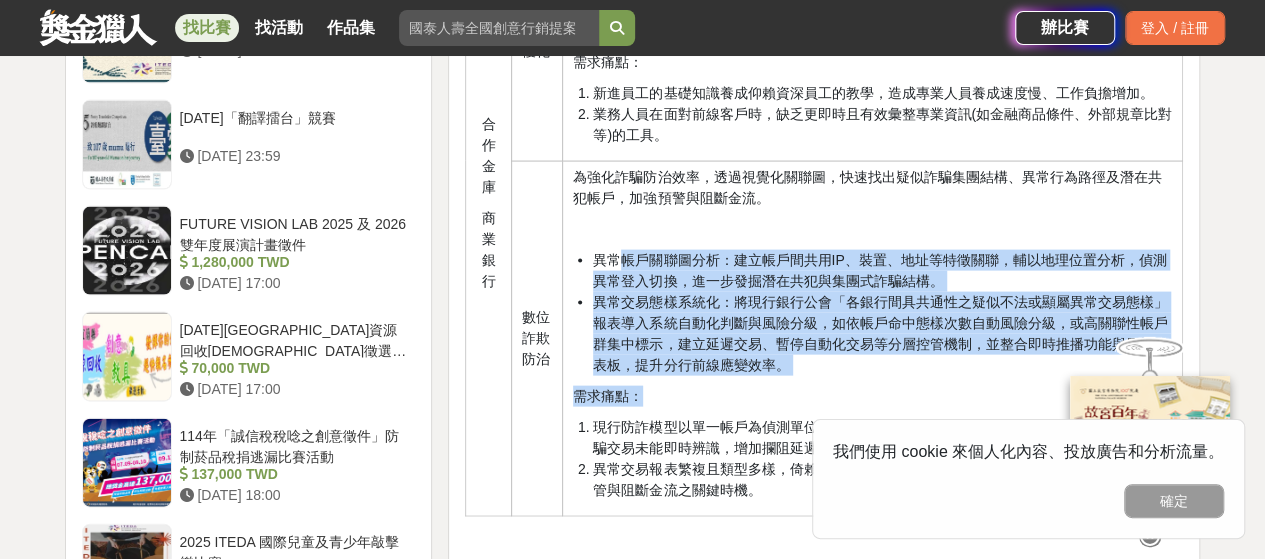 drag, startPoint x: 844, startPoint y: 372, endPoint x: 615, endPoint y: 244, distance: 262.34518 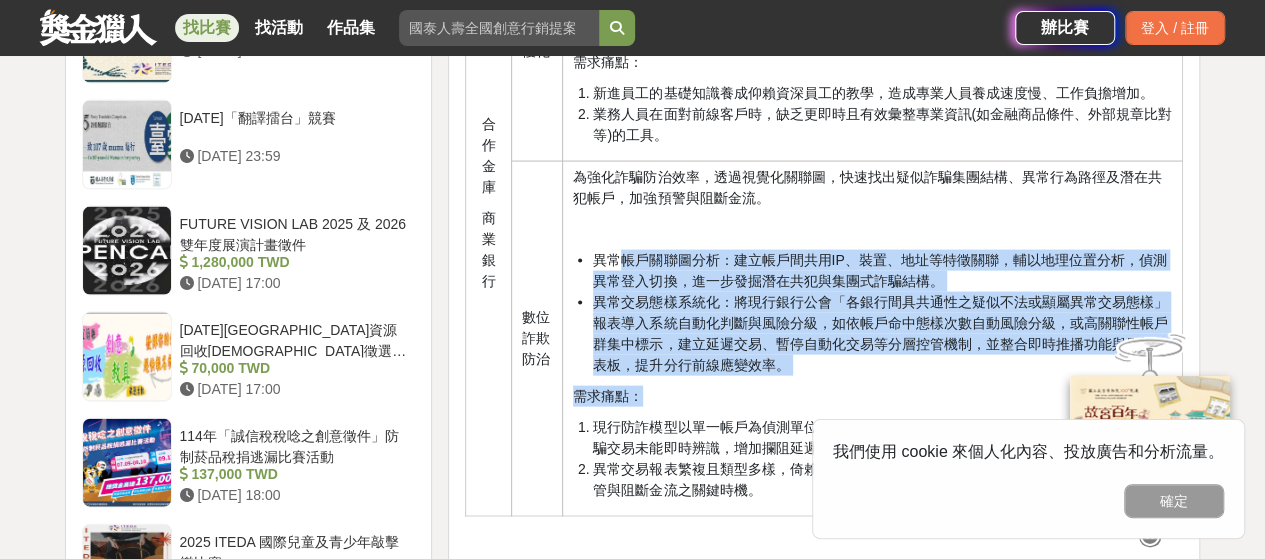 click on "為強化詐騙防治效率，透過視覺化關聯圖，快速找出疑似詐騙集團結構、異常行為路徑及潛在共犯帳戶，加強預警與阻斷金流。   異常帳戶關聯圖分析：建立帳戶間共用IP、裝置、地址等特徵關聯，輔以地理位置分析，偵測異常登入切換，進一步發掘潛在共犯與集團式詐騙結構。 異常交易態樣系統化：將現行銀行公會「各銀行間具共通性之疑似不法或顯屬異常交易態樣」報表導入系統自動化判斷與風險分級，如依帳戶命中態樣次數自動風險分級，或高關聯性帳戶群集中標示，建立延遲交易、暫停自動化交易等分層控管機制，並整合即時推播功能與風控儀表板，提升分行前線應變效率。 需求痛點： 現行防詐模型以單一帳戶為偵測單位，缺乏對其他異常或警示帳戶之關聯性分析，導致潛在詐騙交易未能即時辨識，增加攔阻延遲風險。" at bounding box center [873, 338] 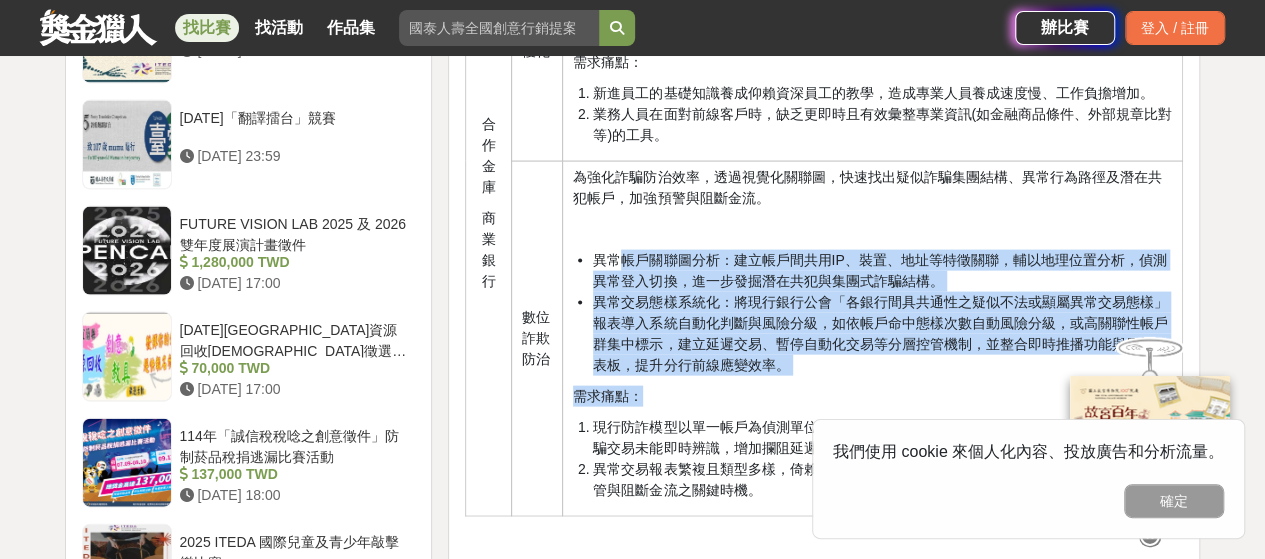 click on "異常帳戶關聯圖分析：建立帳戶間共用IP、裝置、地址等特徵關聯，輔以地理位置分析，偵測異常登入切換，進一步發掘潛在共犯與集團式詐騙結構。" at bounding box center [882, 271] 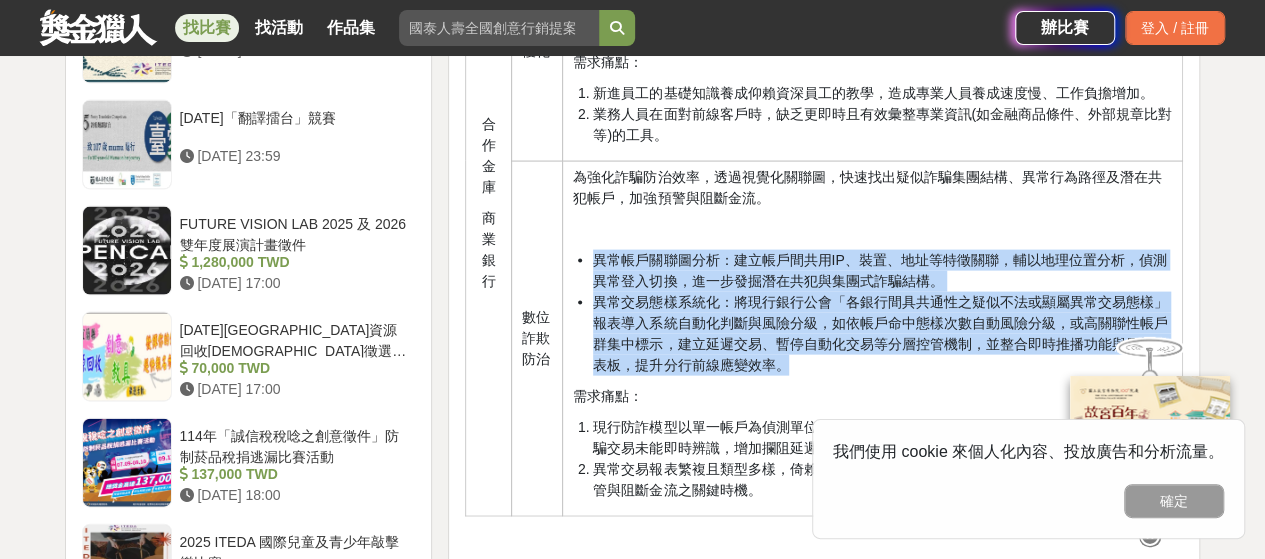 drag, startPoint x: 576, startPoint y: 249, endPoint x: 903, endPoint y: 368, distance: 347.9799 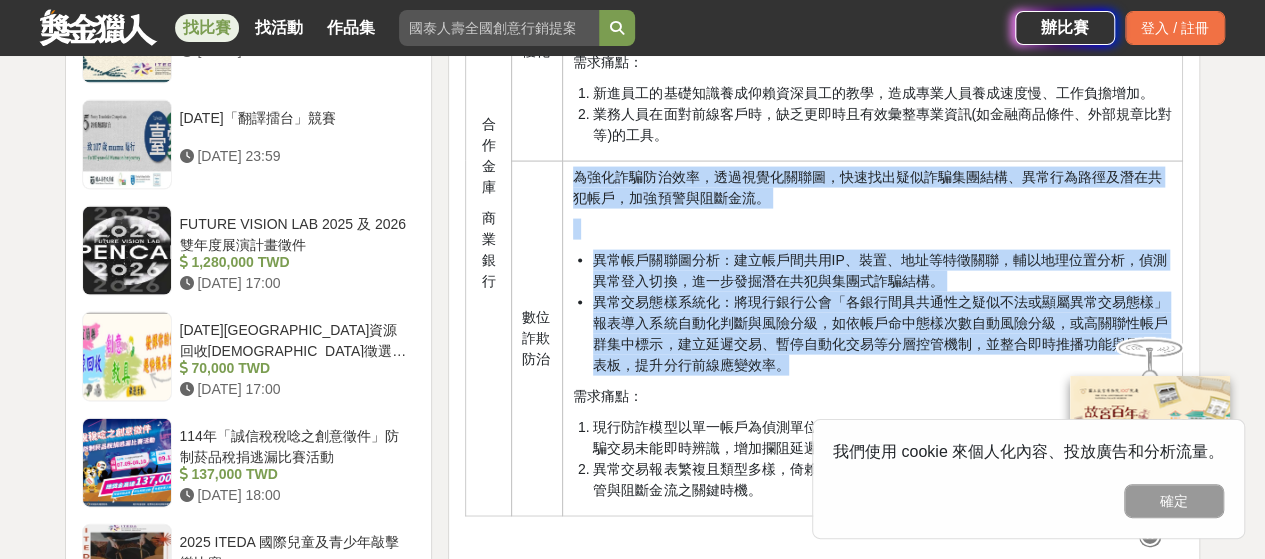 drag, startPoint x: 903, startPoint y: 368, endPoint x: 571, endPoint y: 164, distance: 389.66653 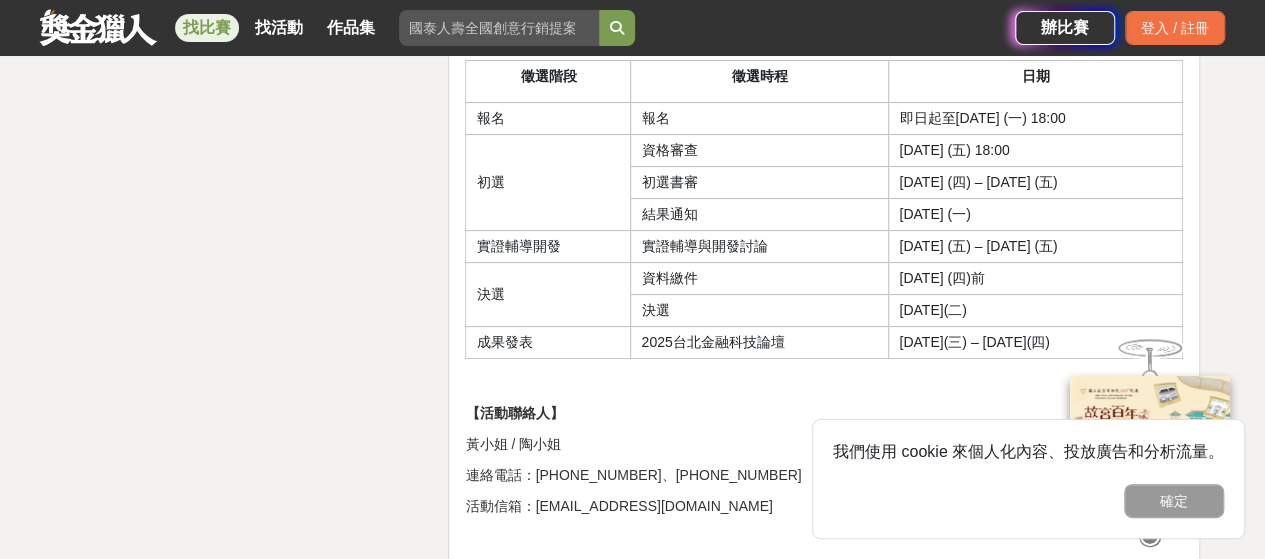 scroll, scrollTop: 3946, scrollLeft: 0, axis: vertical 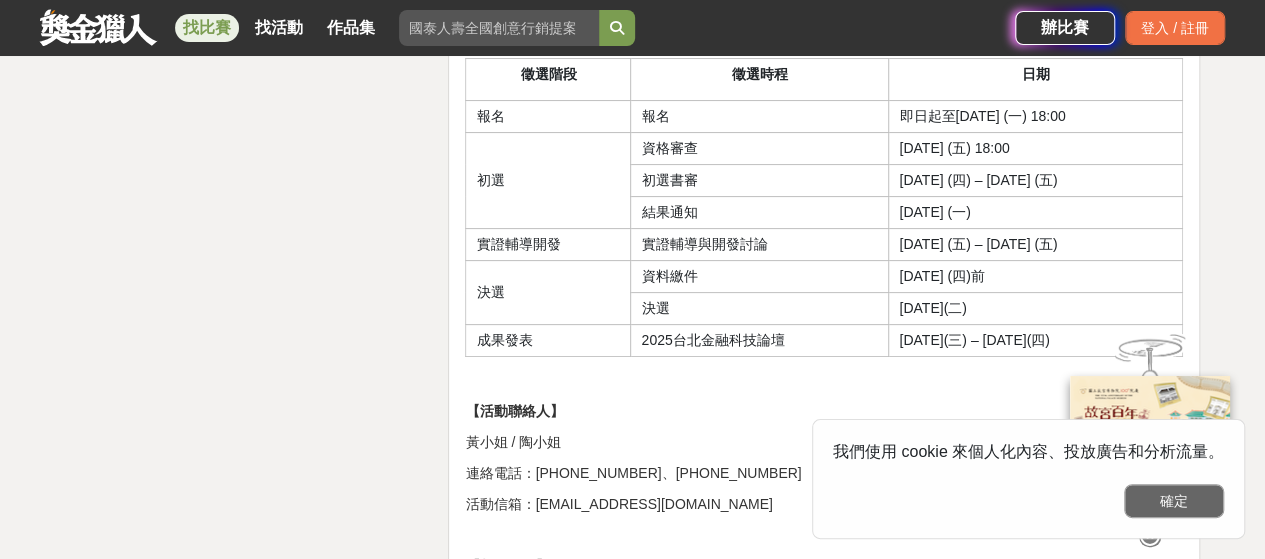 click on "確定" at bounding box center [1174, 501] 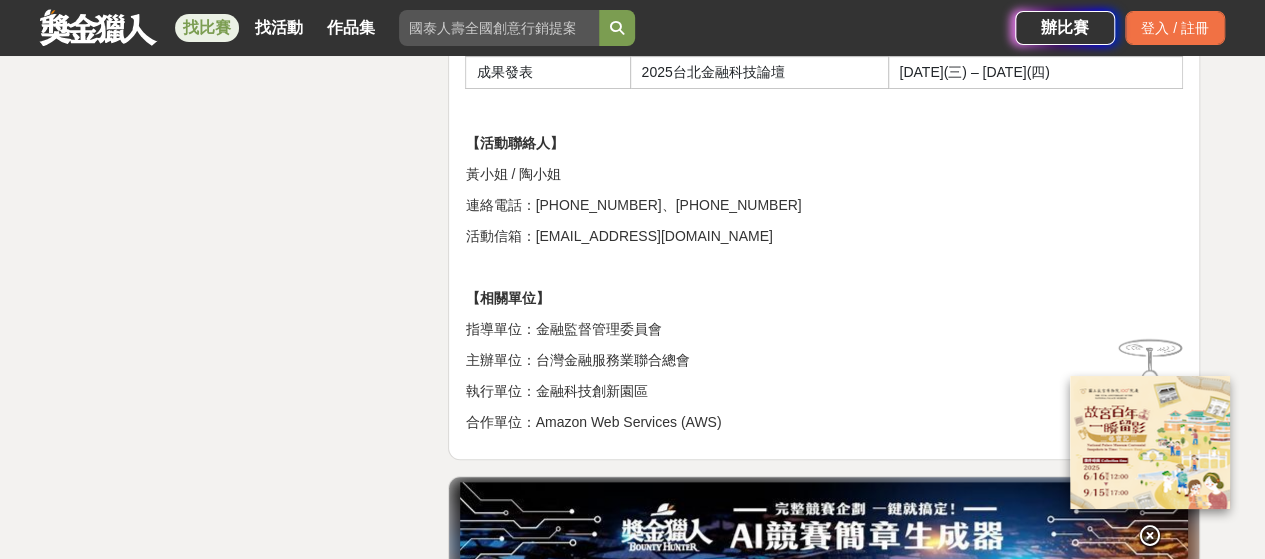 scroll, scrollTop: 4207, scrollLeft: 0, axis: vertical 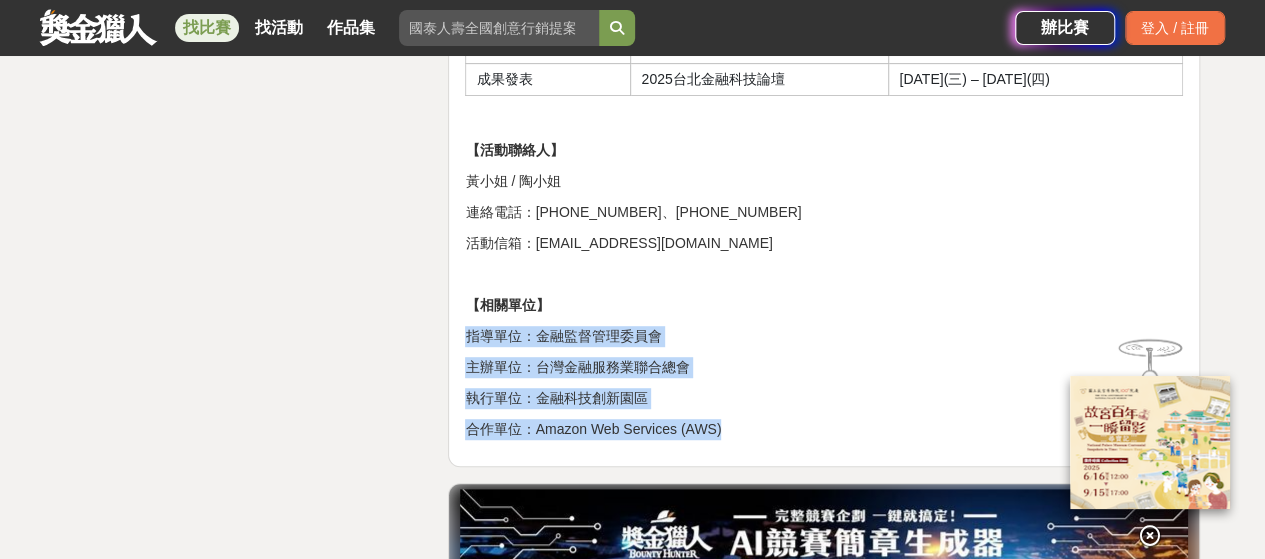 drag, startPoint x: 722, startPoint y: 418, endPoint x: 459, endPoint y: 311, distance: 283.9331 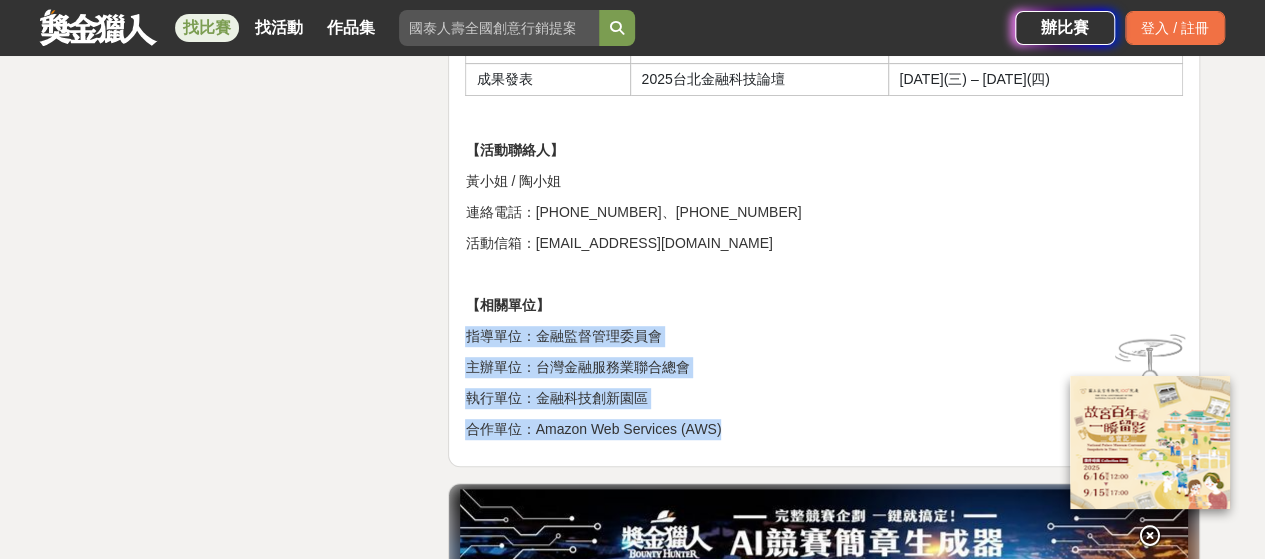 click on "【活動背景】 因應金融科技發展趨勢及技術服務API串接演進，金融科技創新園區FinTechSpace持續推動產業發展跨域合作生態圈，[DATE]聚焦內部營運、數據分析與數位防詐三大領域，挖掘新興技術於金融業內外部場景中的創新應用，促進金融機構與科技團隊展開PoC 實證合作，激發創新實證能量，開創更多商轉落地的可能性。   【徵選主題】 以 「降本增效」 為主軸，針對目前金融科技產業痛點或內部創新需求，於徵選期間設計出一創新產品、服務雛形或可實際落地之商模，尋找各種新興技術應用的新金融場景。 企業冠名徵選主題 金融機構 主題 主題說明 永豐金控 永豐銀行DA BOSS中小企業生態平台創新 客戶需求洞察與推薦：利用AI智能客服，分析客戶的企業特性，量身推薦適合的DA Boss生態平台優惠方案及金融產品。 一般徵選主題（依筆劃排序） 金融機構 主題 金控" at bounding box center (824, -1476) 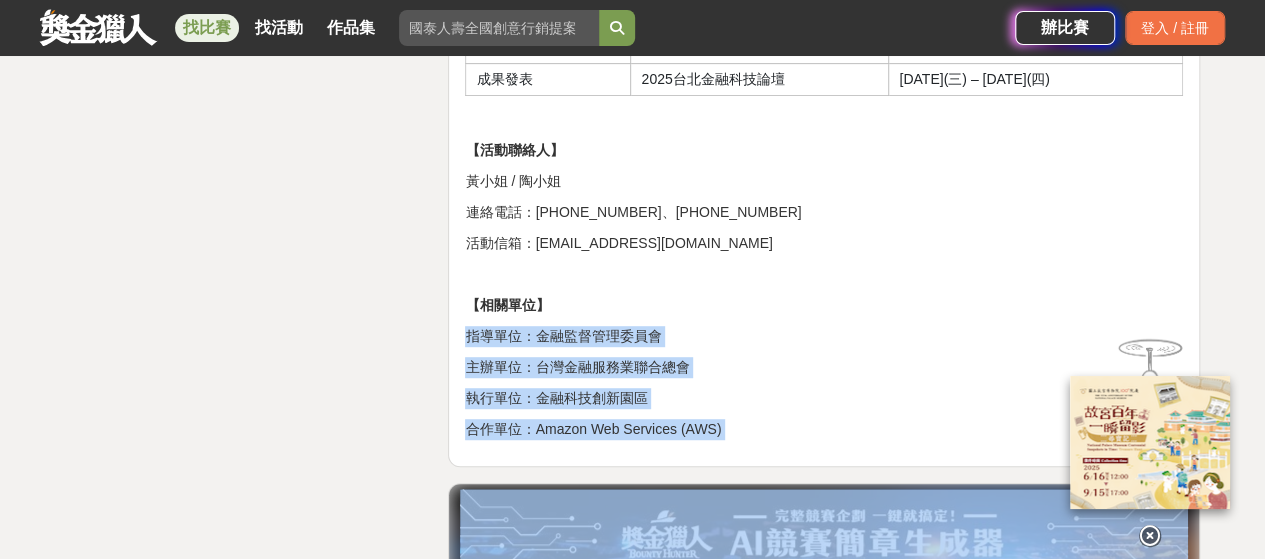 drag, startPoint x: 459, startPoint y: 311, endPoint x: 728, endPoint y: 404, distance: 284.62256 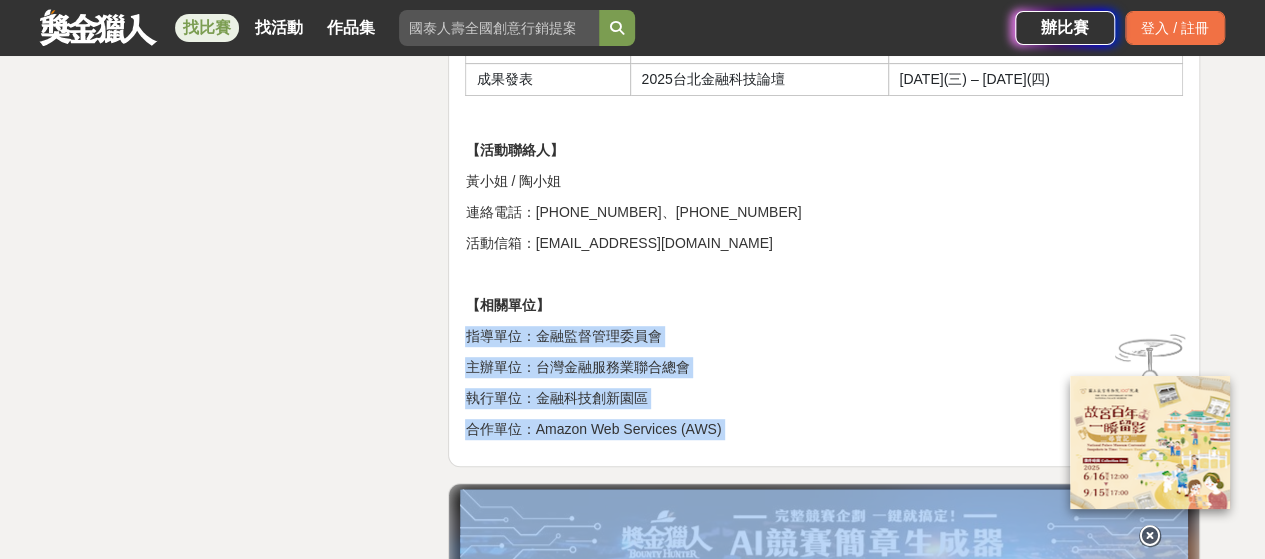 click on "合作單位：Amazon Web Services (AWS)" at bounding box center [824, 429] 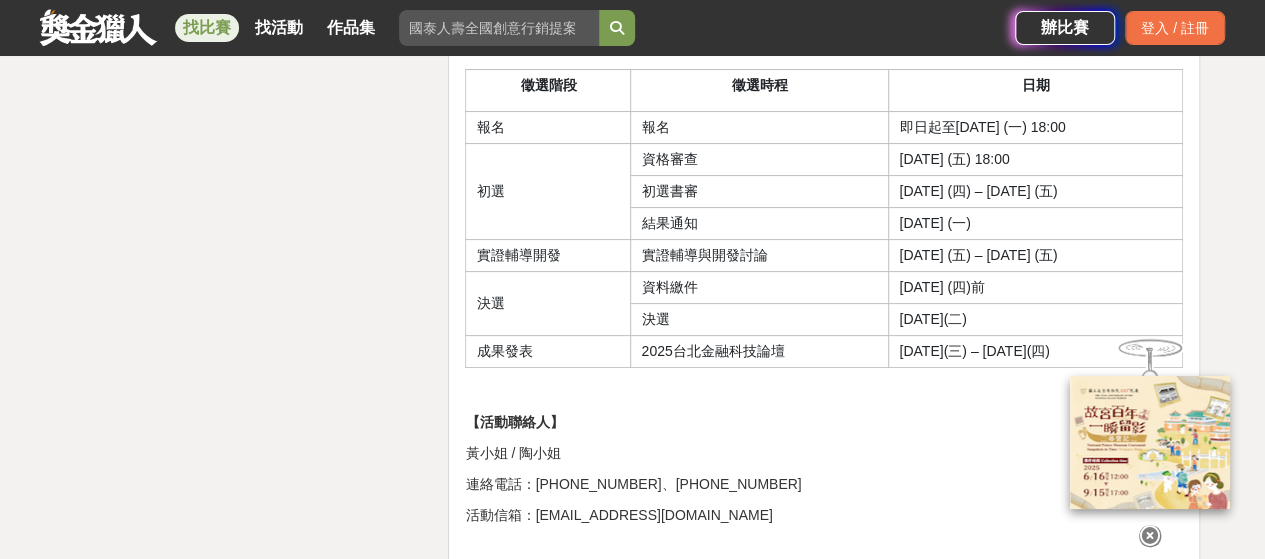 scroll, scrollTop: 3934, scrollLeft: 0, axis: vertical 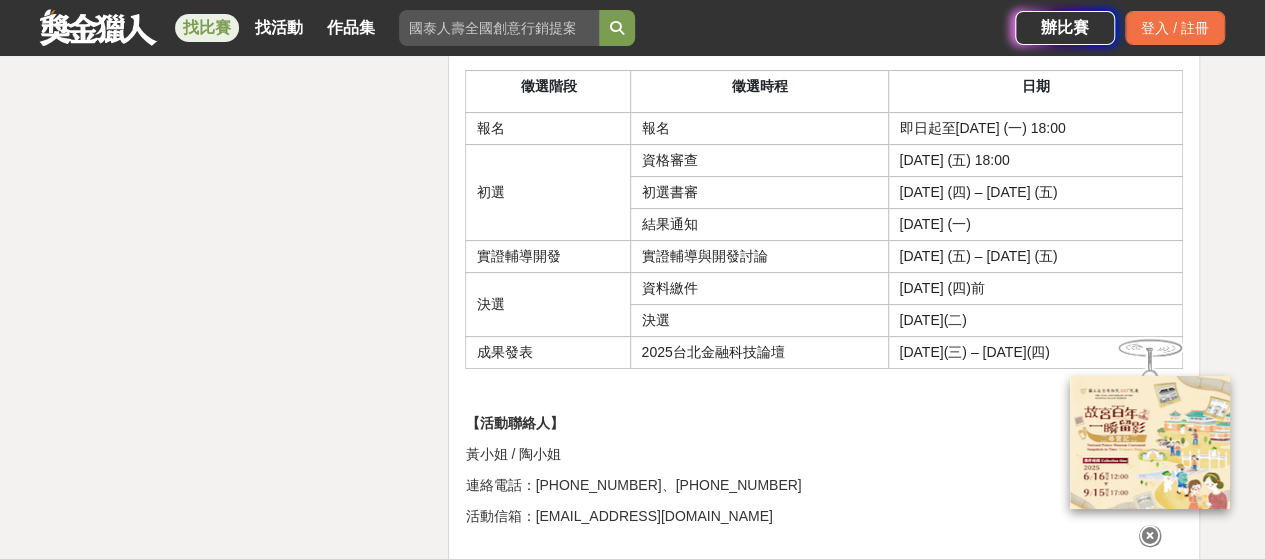 click on "實證輔導與開發討論" at bounding box center (760, 256) 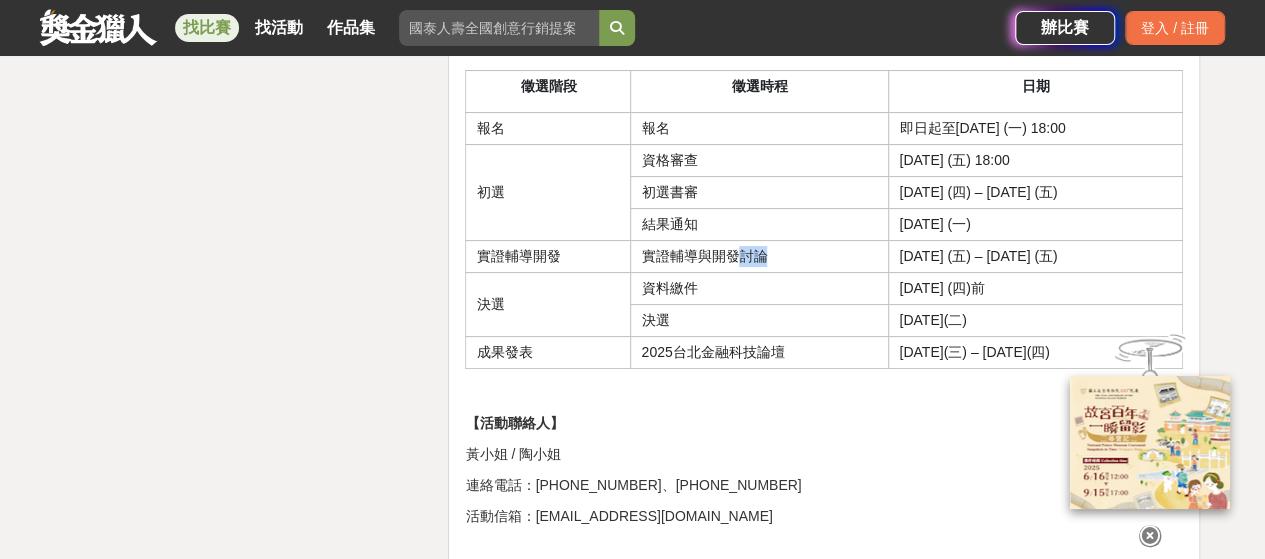 click on "實證輔導與開發討論" at bounding box center (760, 256) 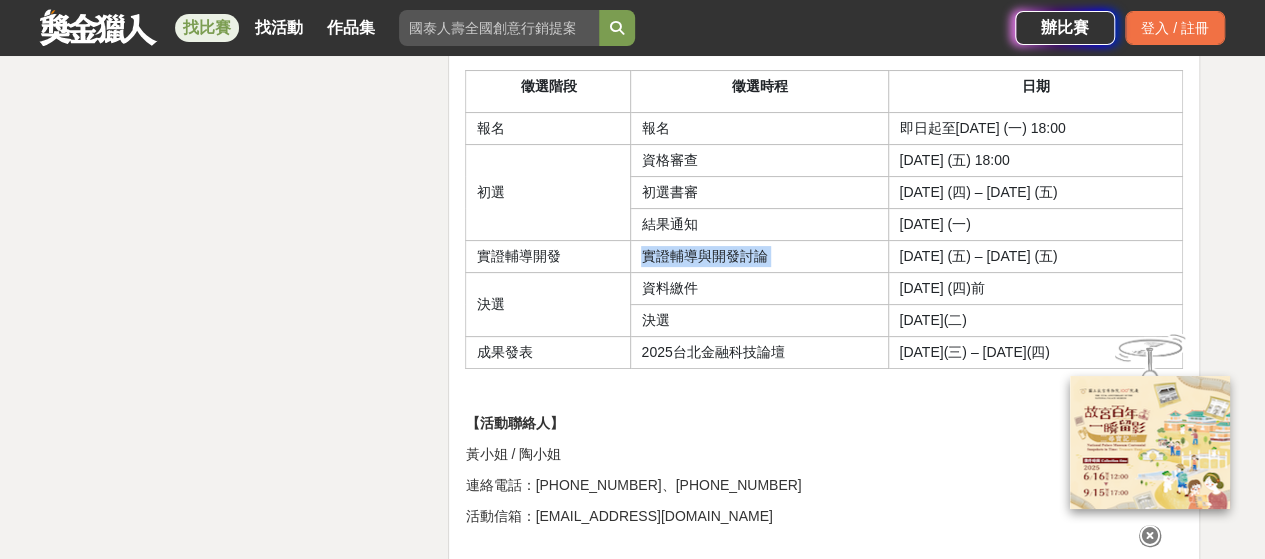 click on "實證輔導與開發討論" at bounding box center [760, 256] 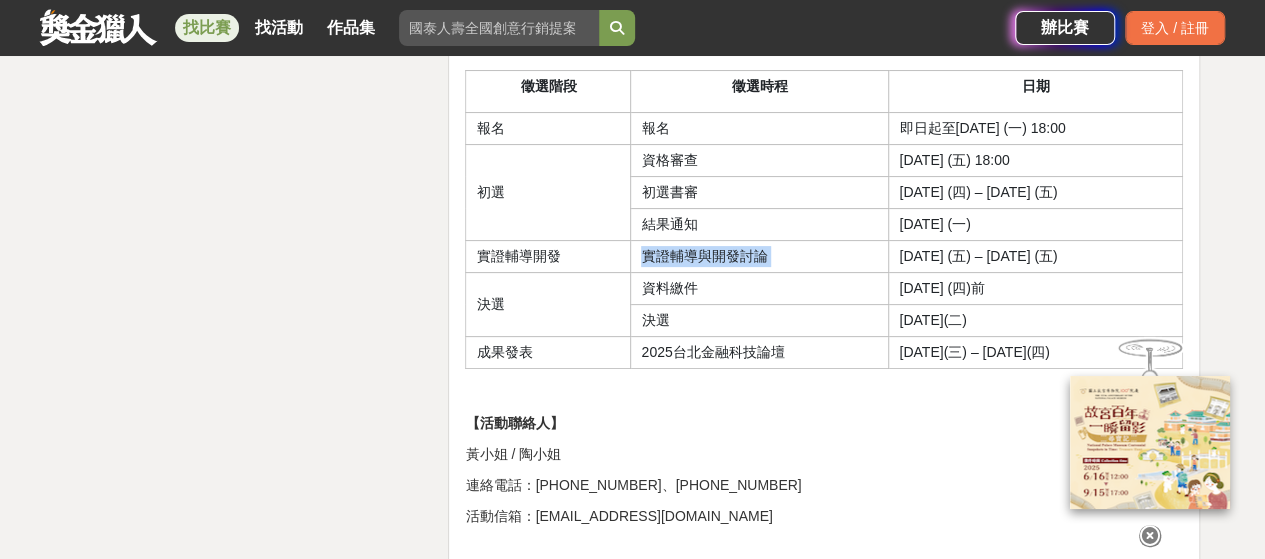 click on "實證輔導與開發討論" at bounding box center (760, 256) 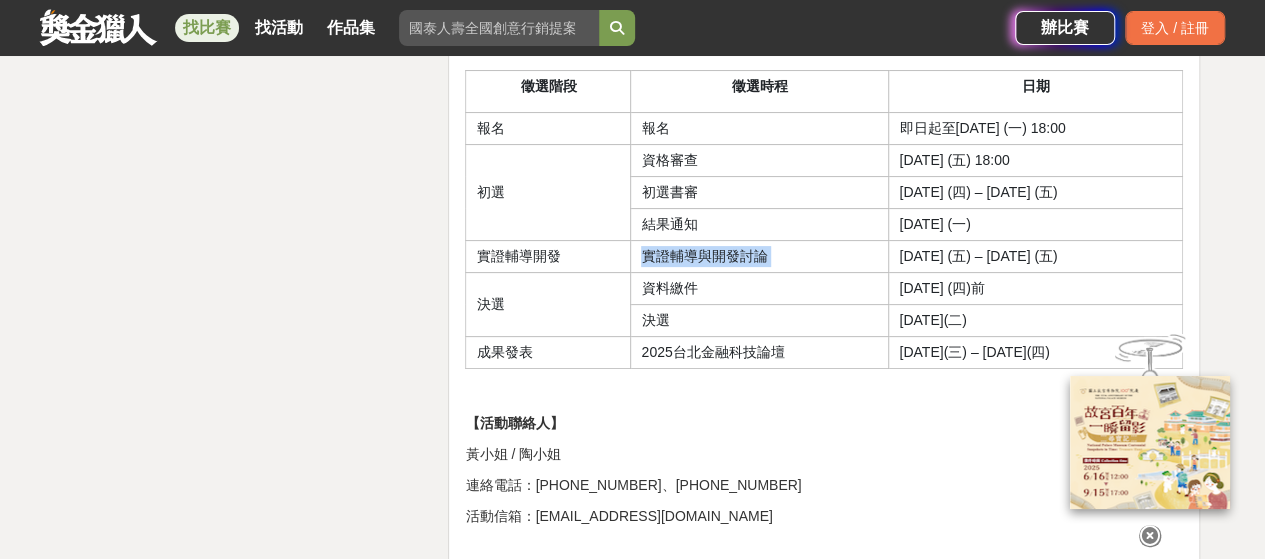 click on "實證輔導與開發討論" at bounding box center (760, 256) 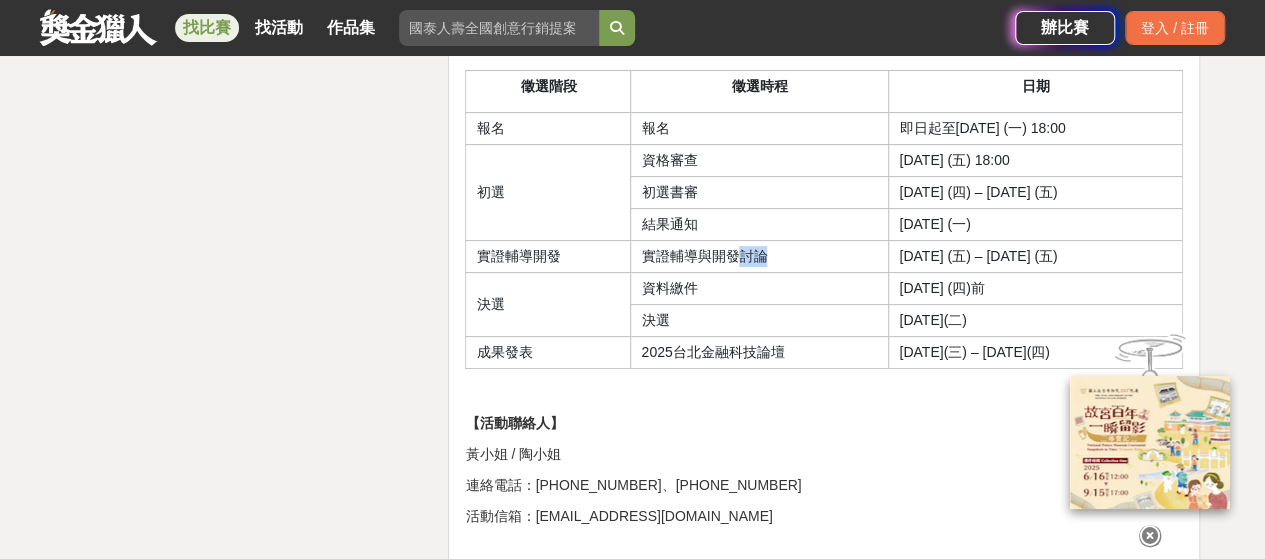 click on "實證輔導與開發討論" at bounding box center (760, 256) 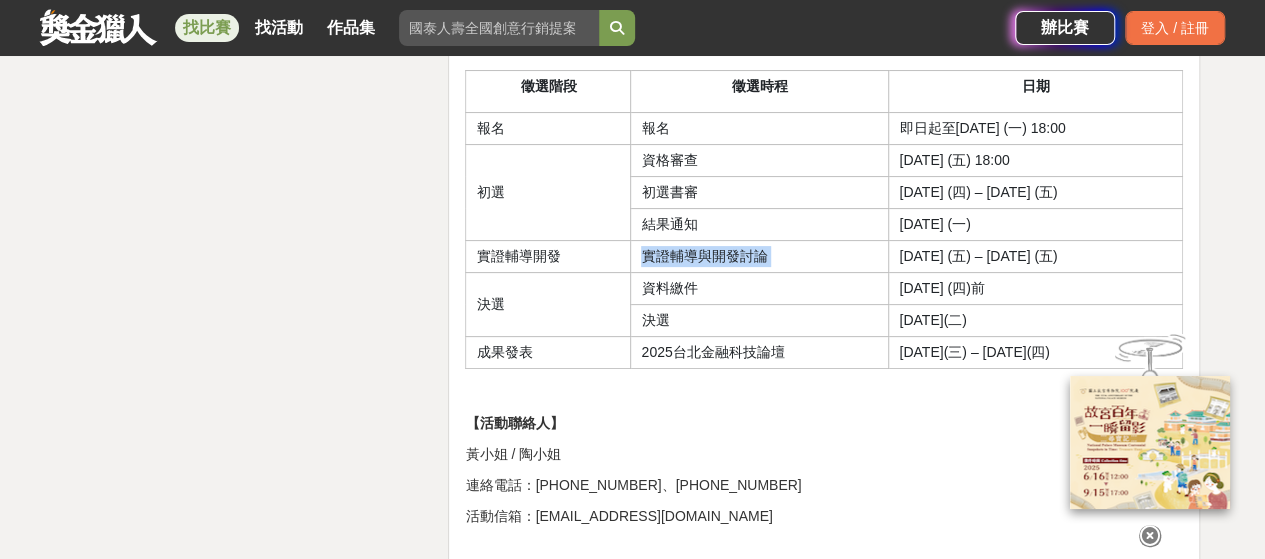 click on "實證輔導與開發討論" at bounding box center [760, 256] 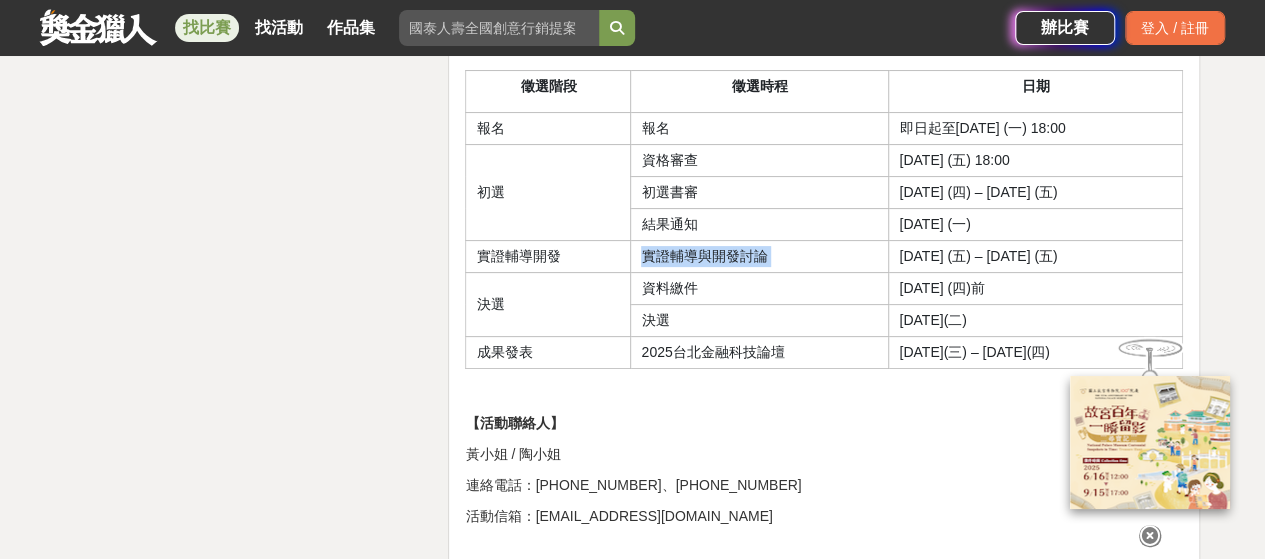 click on "實證輔導與開發討論" at bounding box center [760, 256] 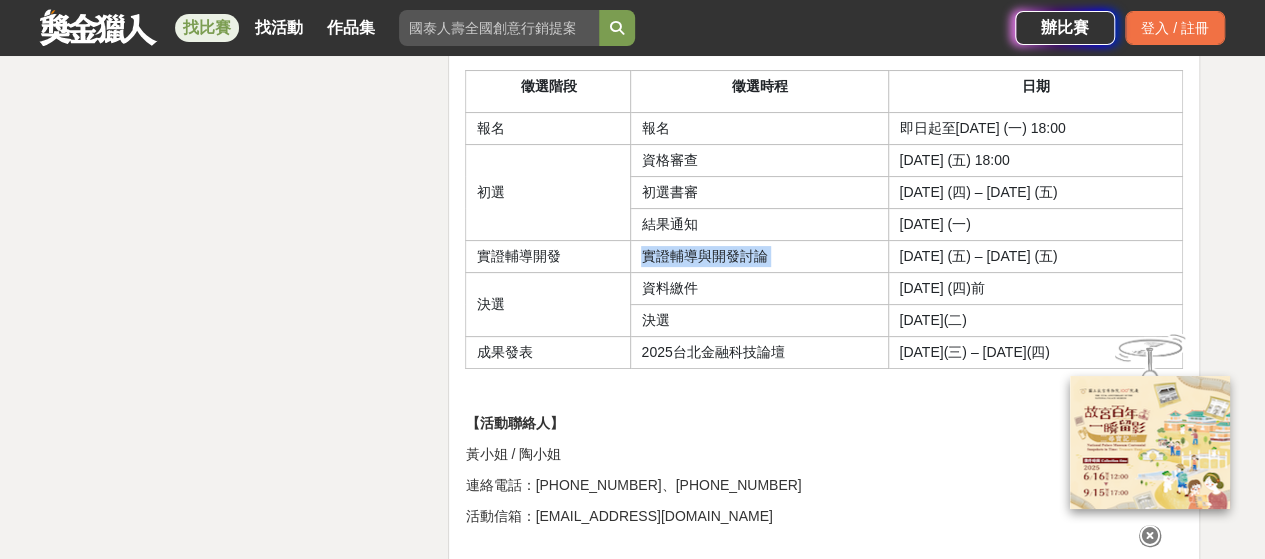 click on "實證輔導與開發討論" at bounding box center [760, 256] 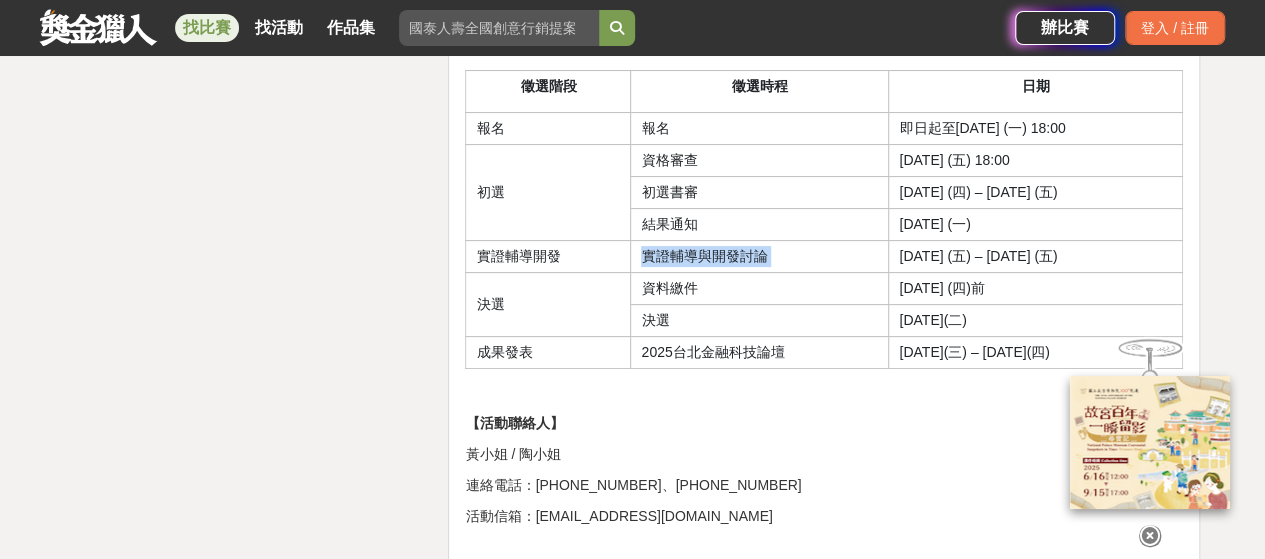 click on "實證輔導與開發討論" at bounding box center (760, 256) 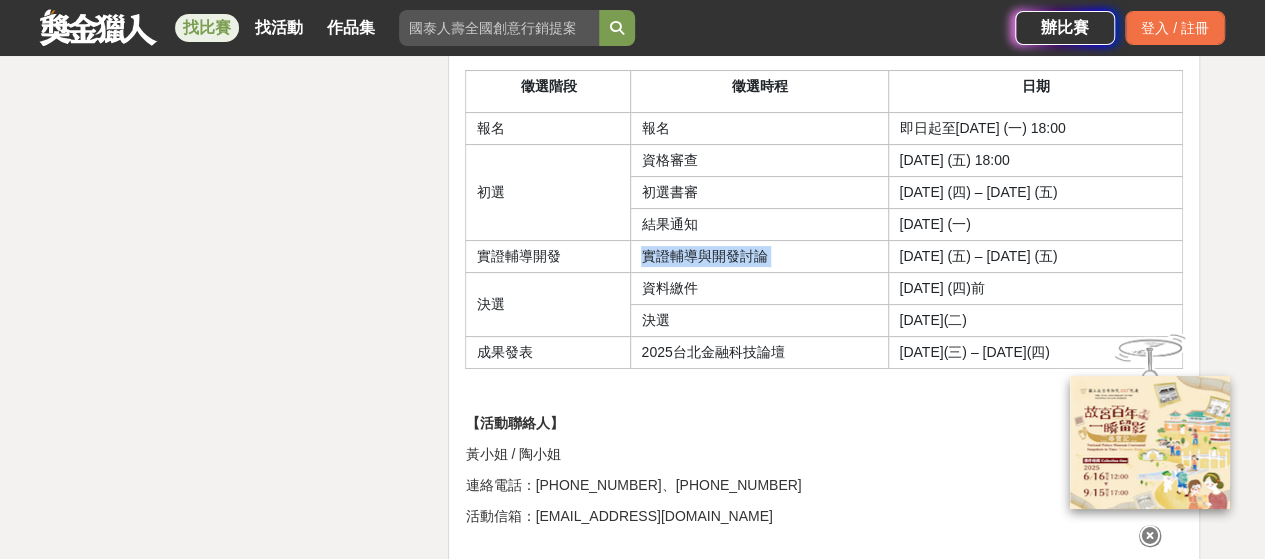 click on "實證輔導與開發討論" at bounding box center [760, 256] 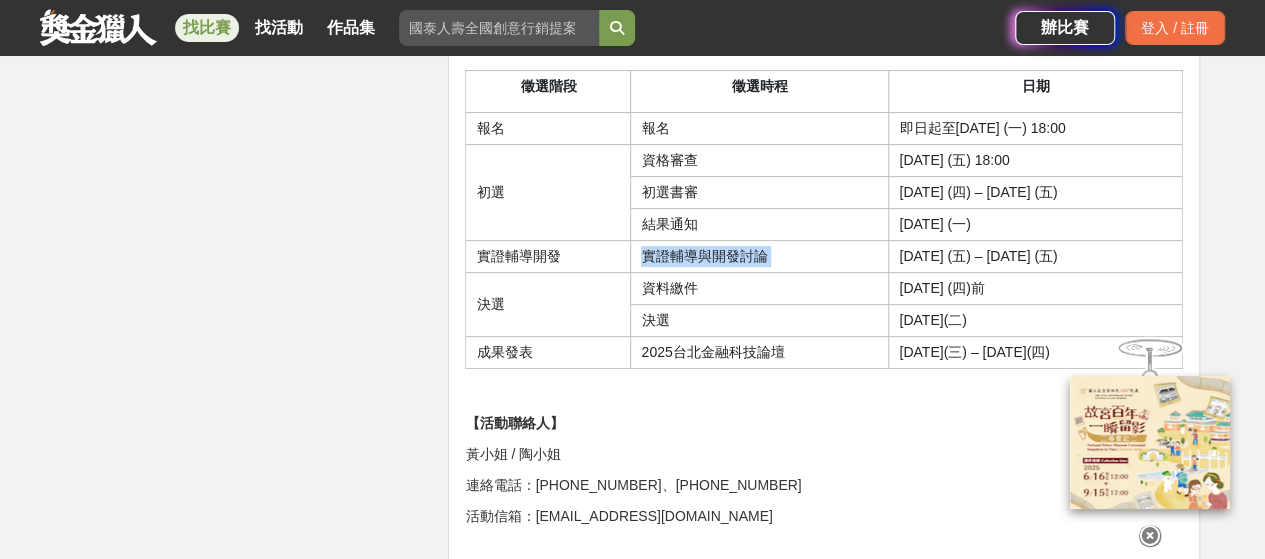 click on "實證輔導與開發討論" at bounding box center (760, 256) 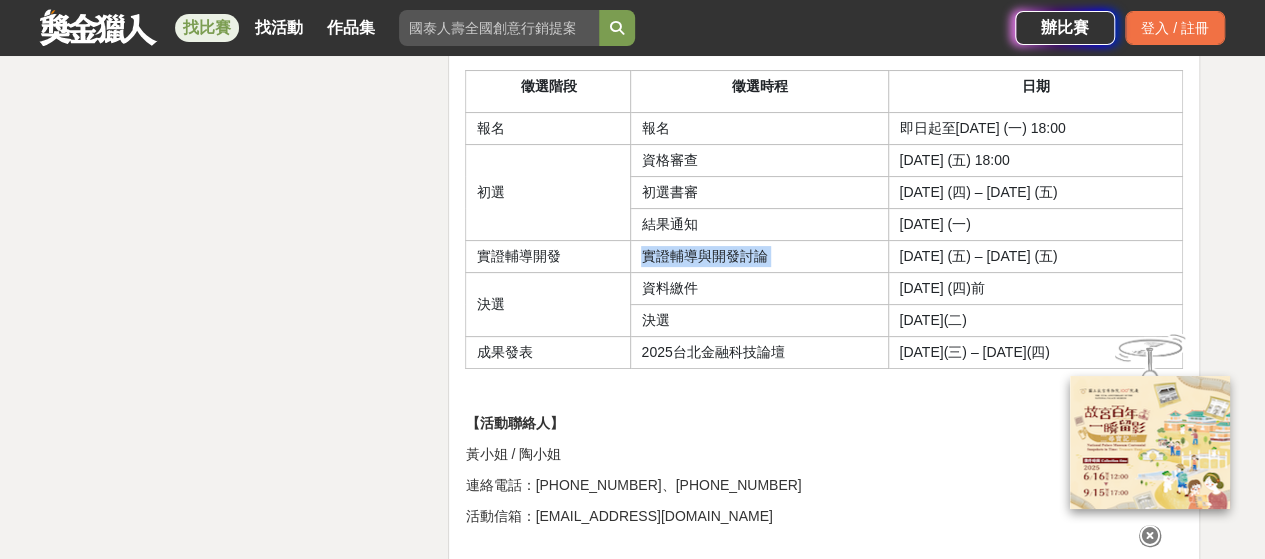 click on "實證輔導與開發討論" at bounding box center (760, 256) 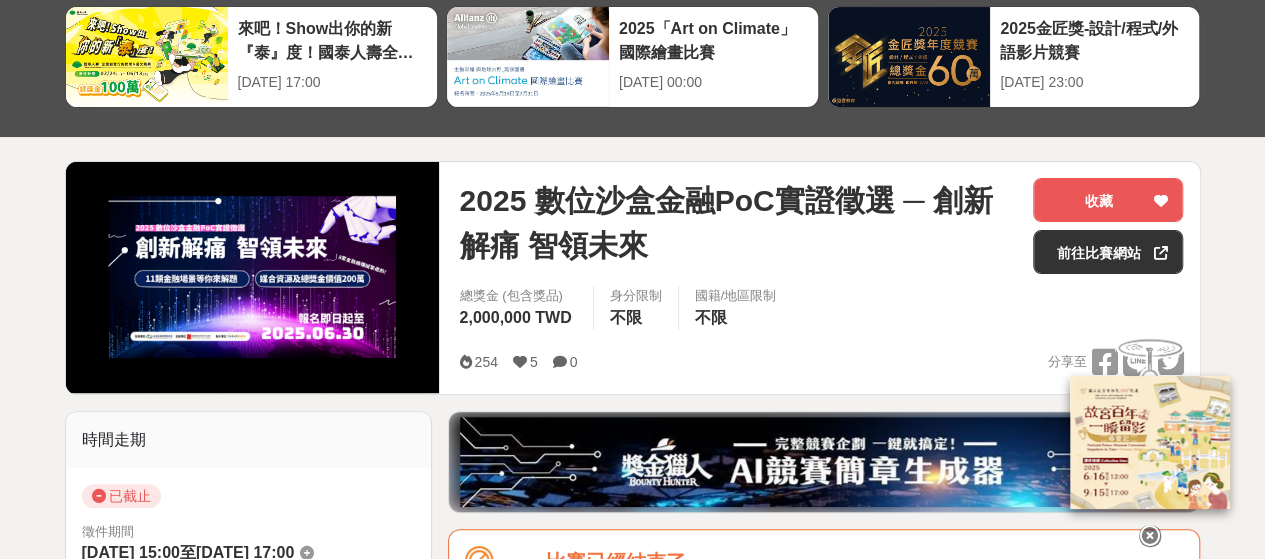 scroll, scrollTop: 0, scrollLeft: 0, axis: both 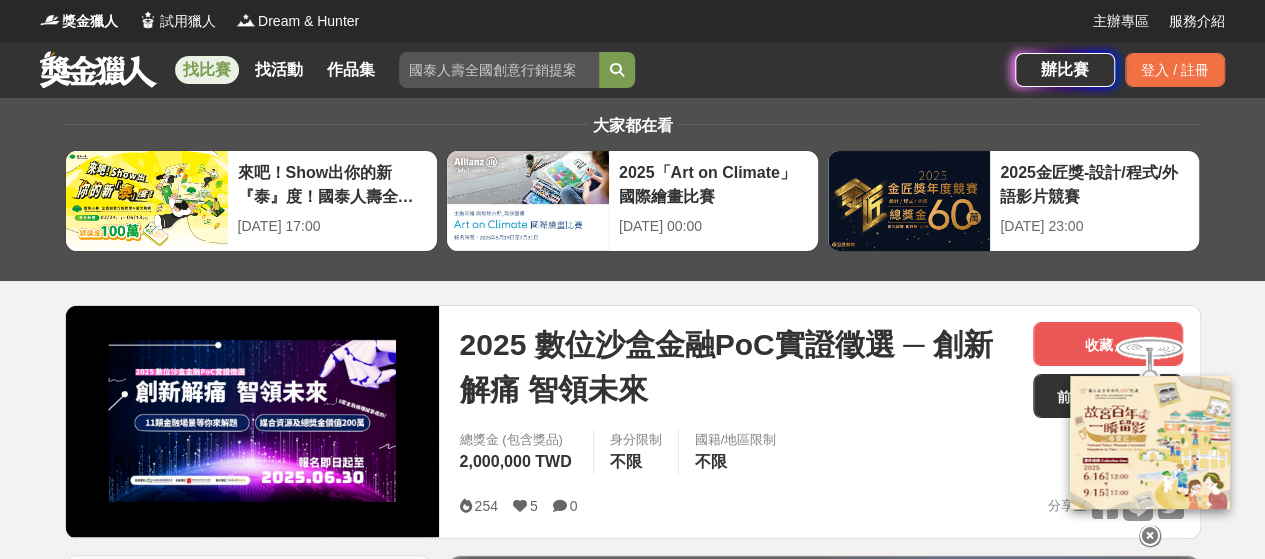click at bounding box center [499, 70] 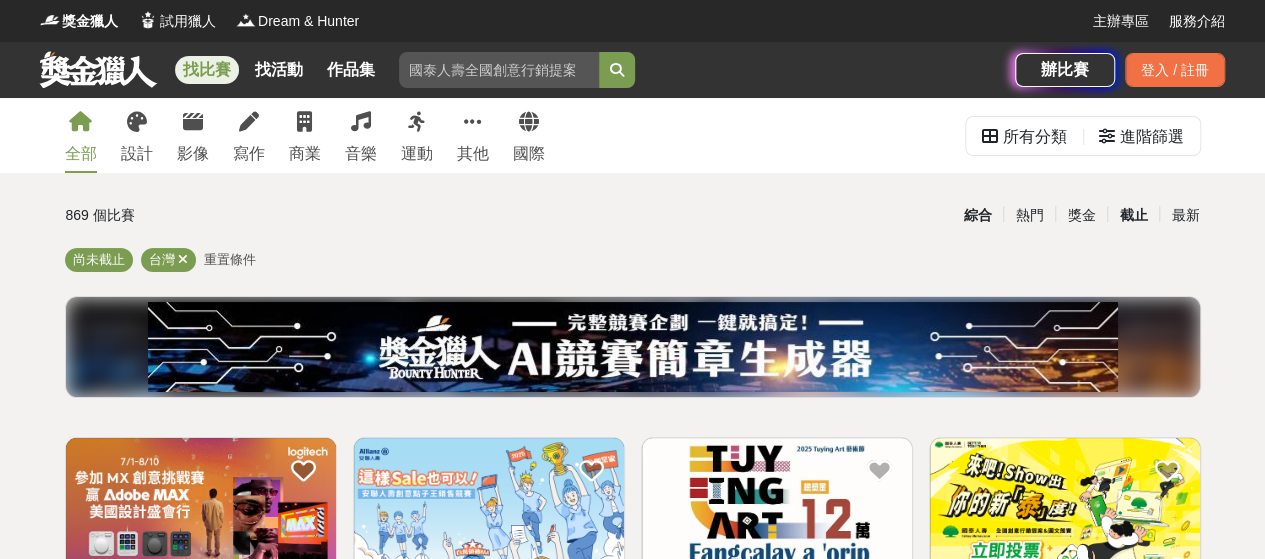 click on "截止" at bounding box center (1133, 215) 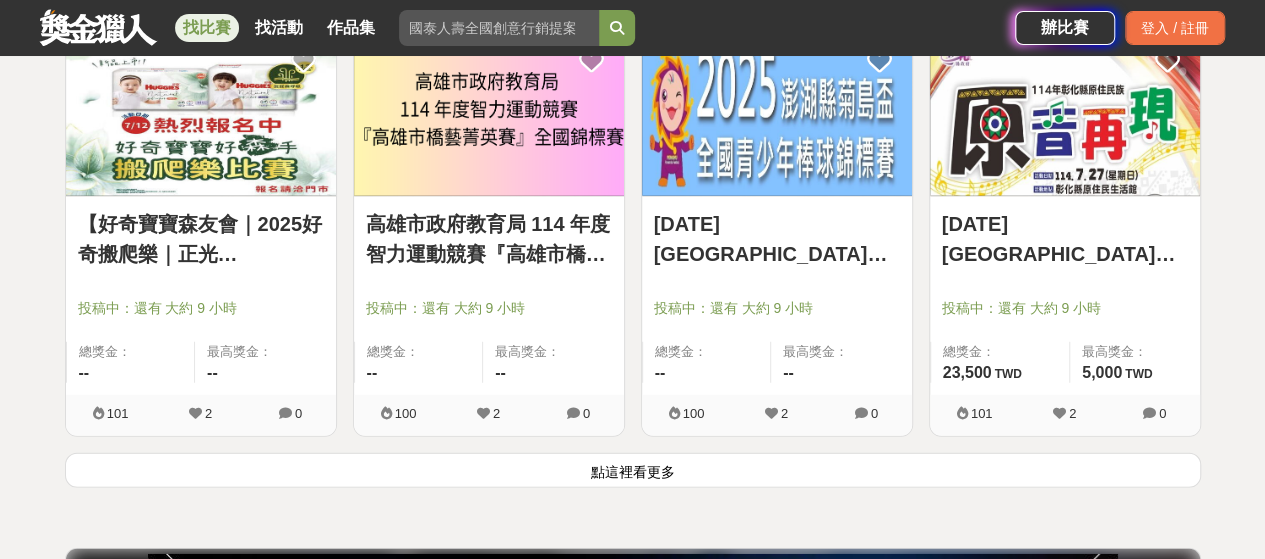 scroll, scrollTop: 2588, scrollLeft: 0, axis: vertical 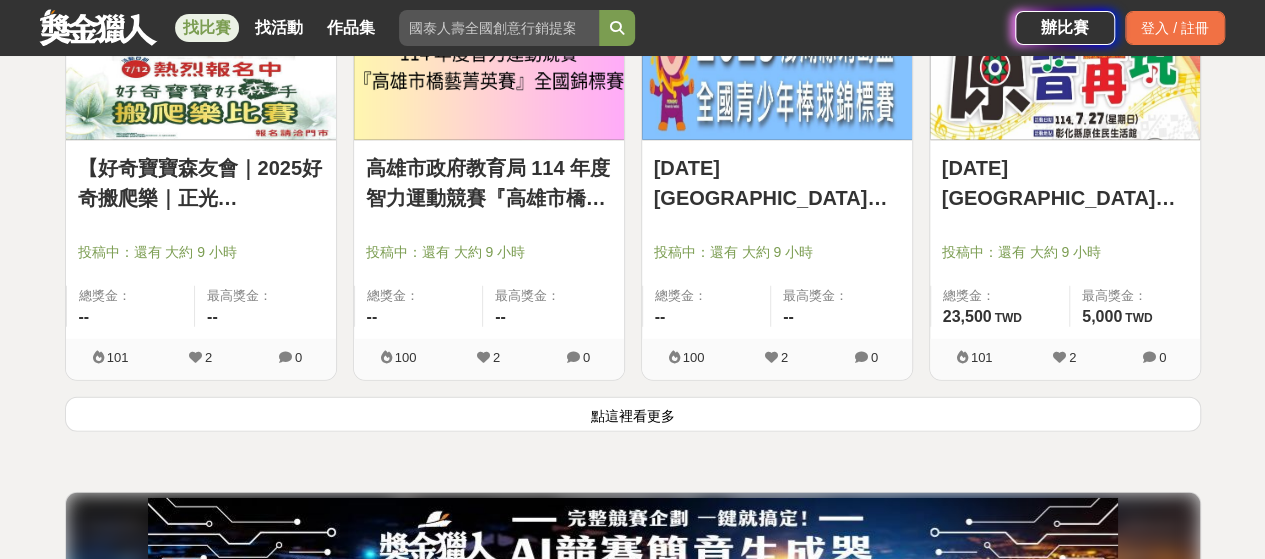 click on "點這裡看更多" at bounding box center (633, 414) 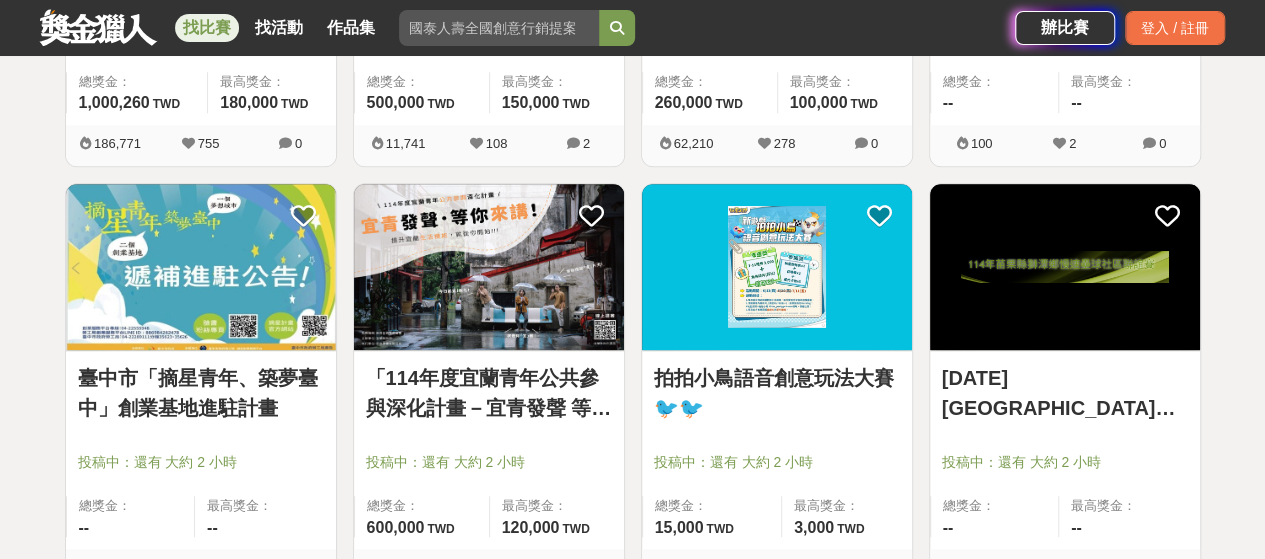 scroll, scrollTop: 0, scrollLeft: 0, axis: both 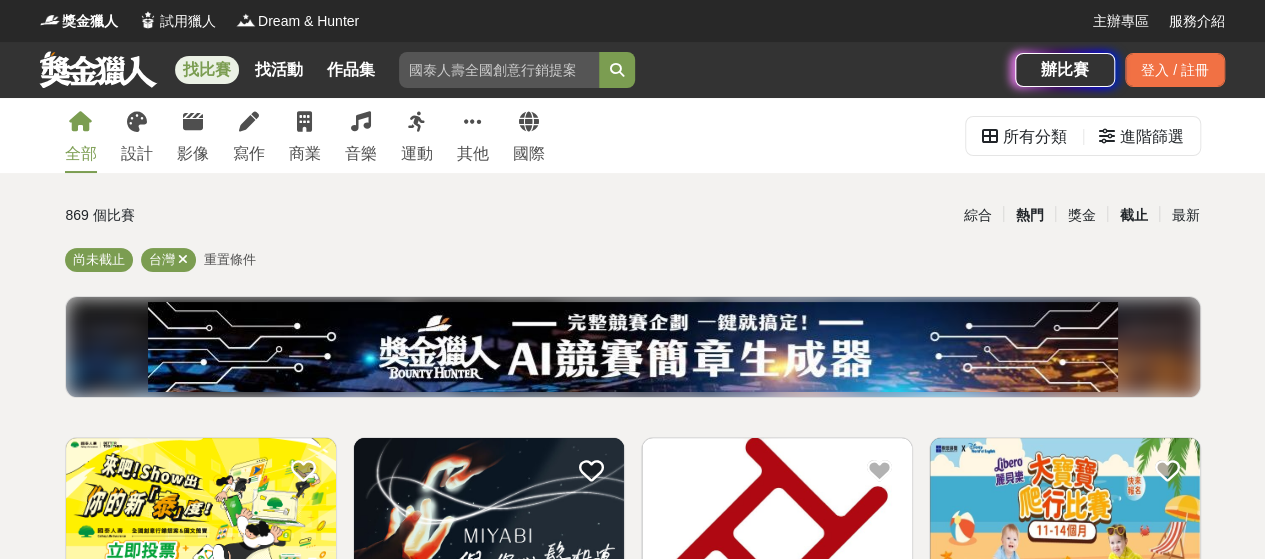 click on "熱門" at bounding box center [1029, 215] 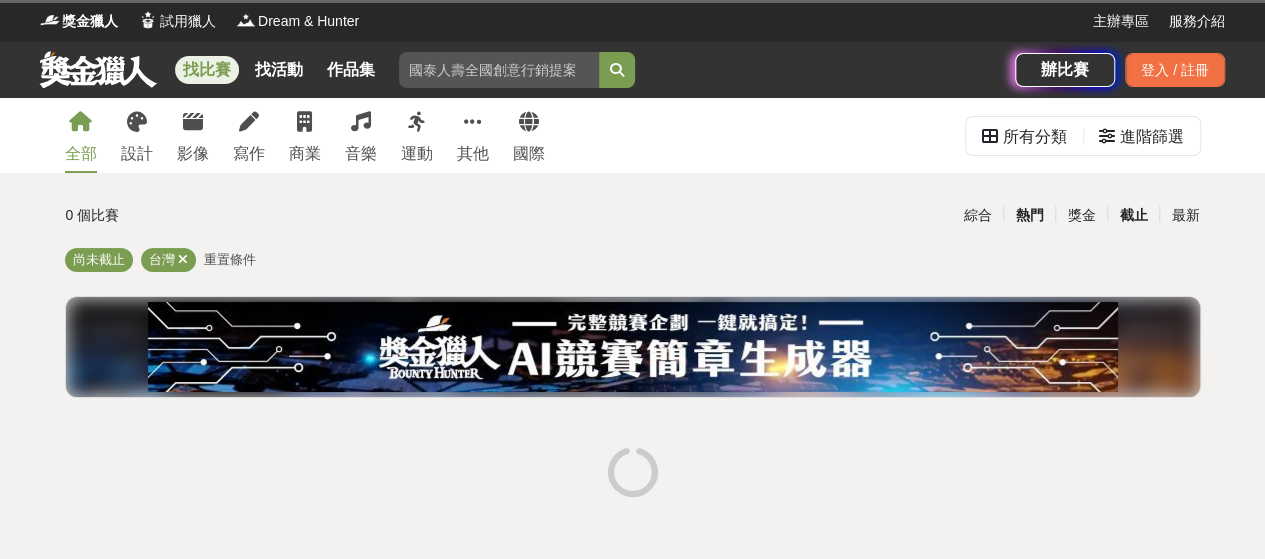 click on "截止" at bounding box center [1133, 215] 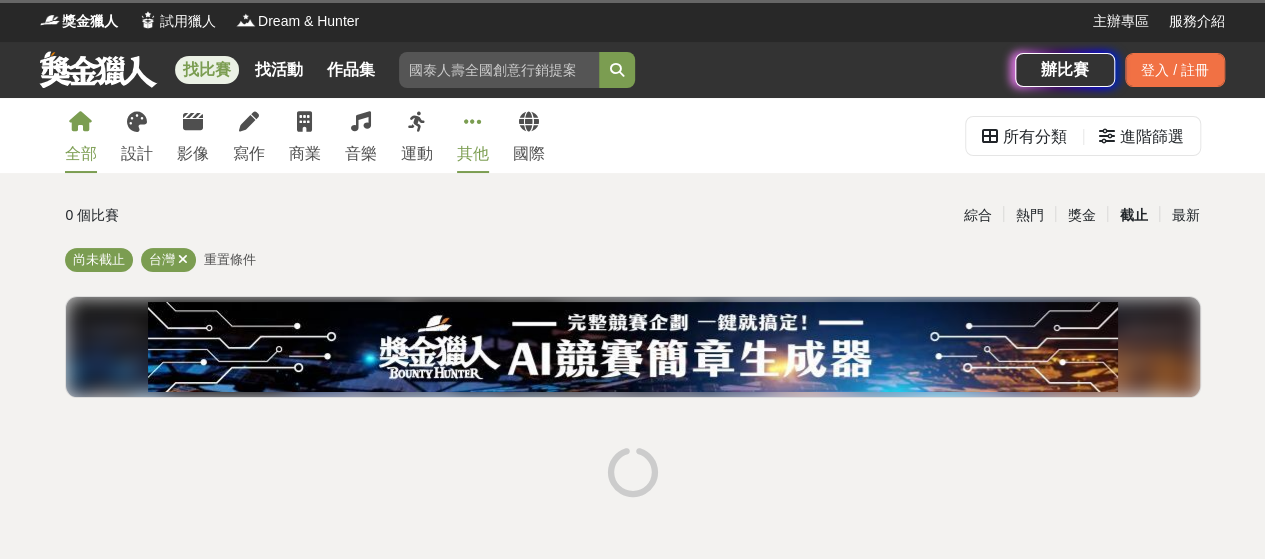 click on "其他" at bounding box center [473, 135] 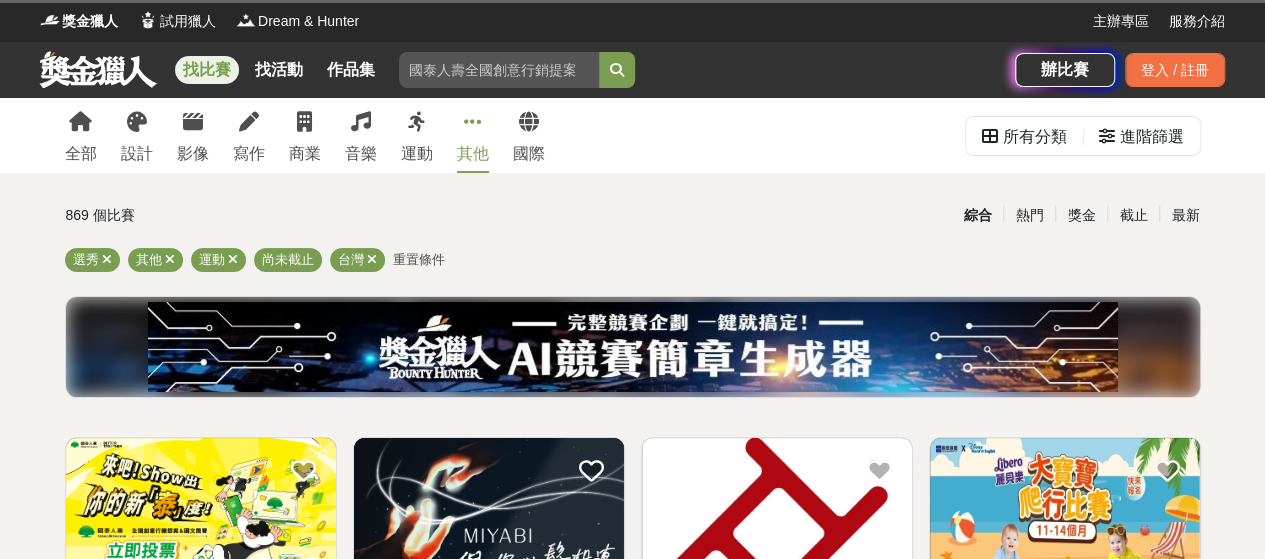 click at bounding box center (473, 122) 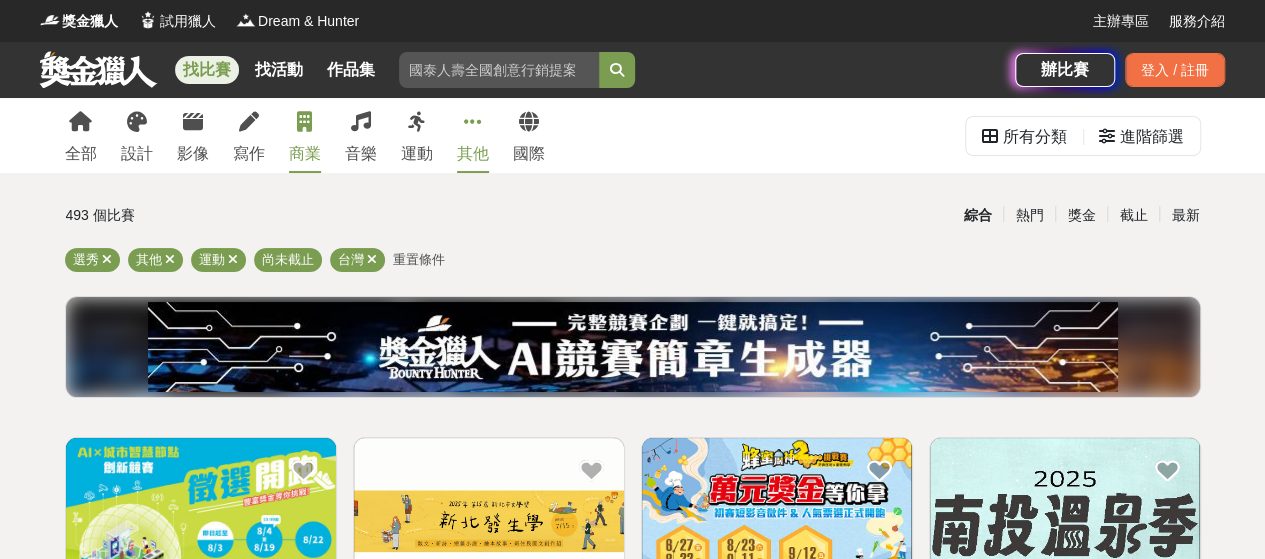 click at bounding box center (304, 122) 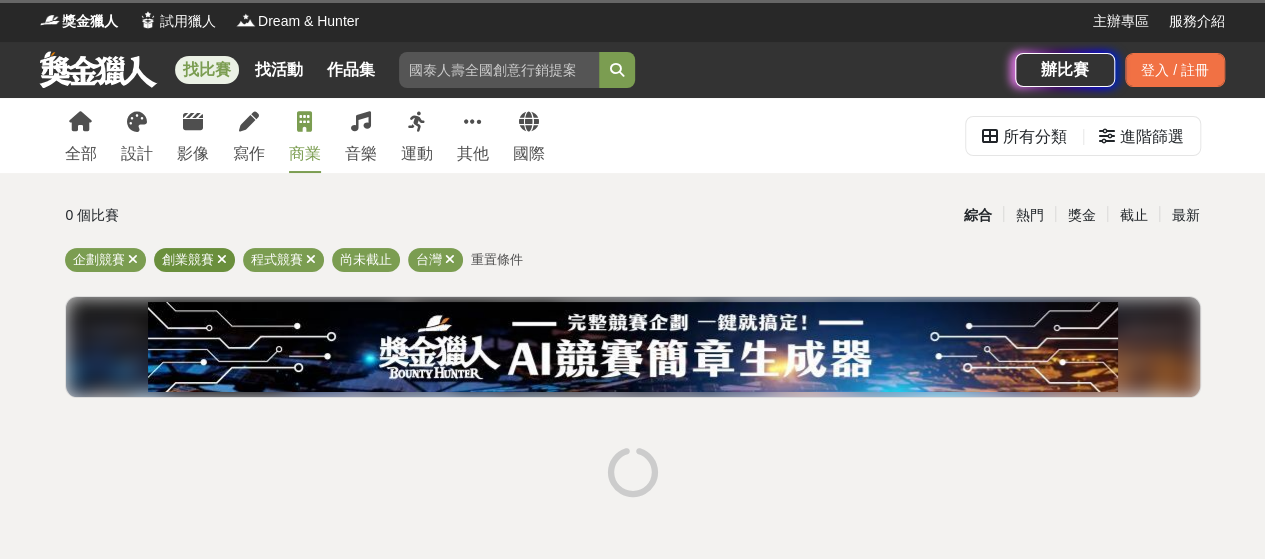 click at bounding box center [222, 259] 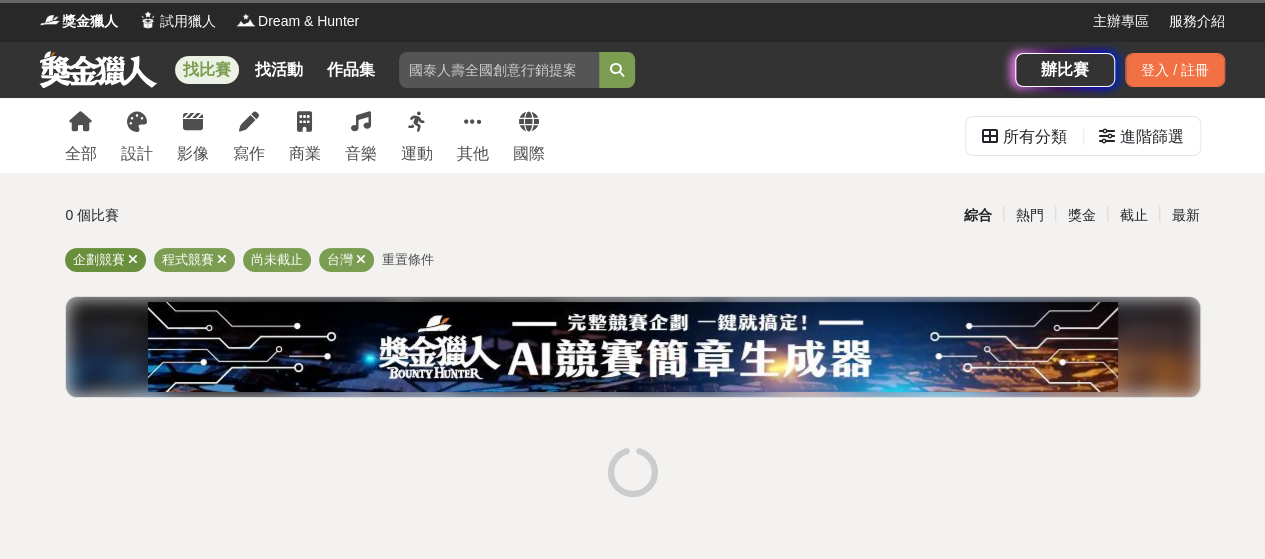 click at bounding box center [133, 259] 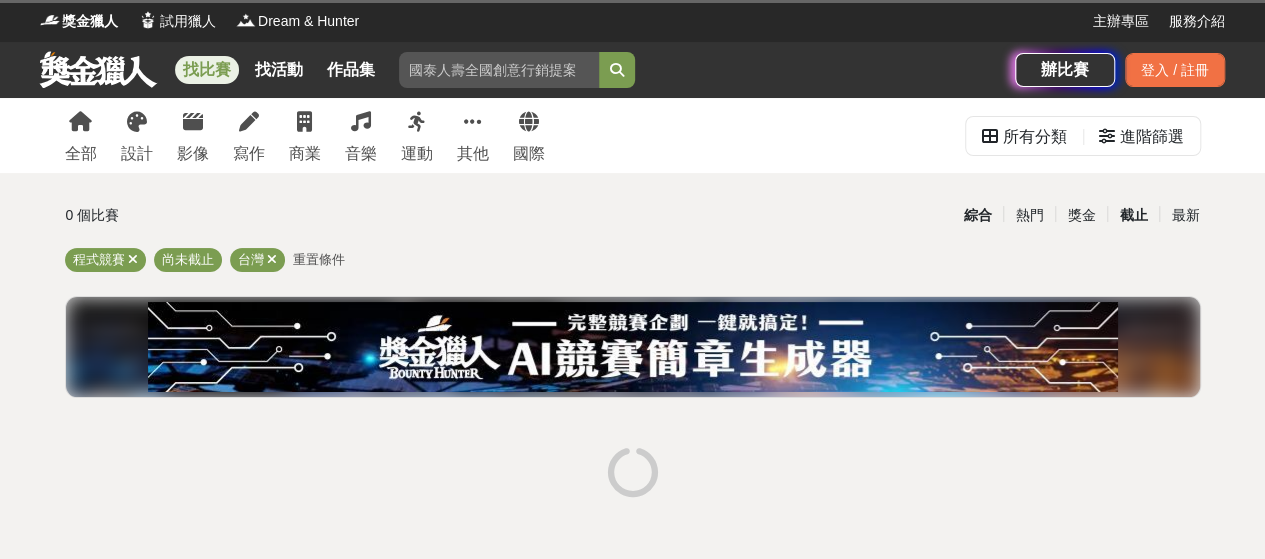 click on "截止" at bounding box center [1133, 215] 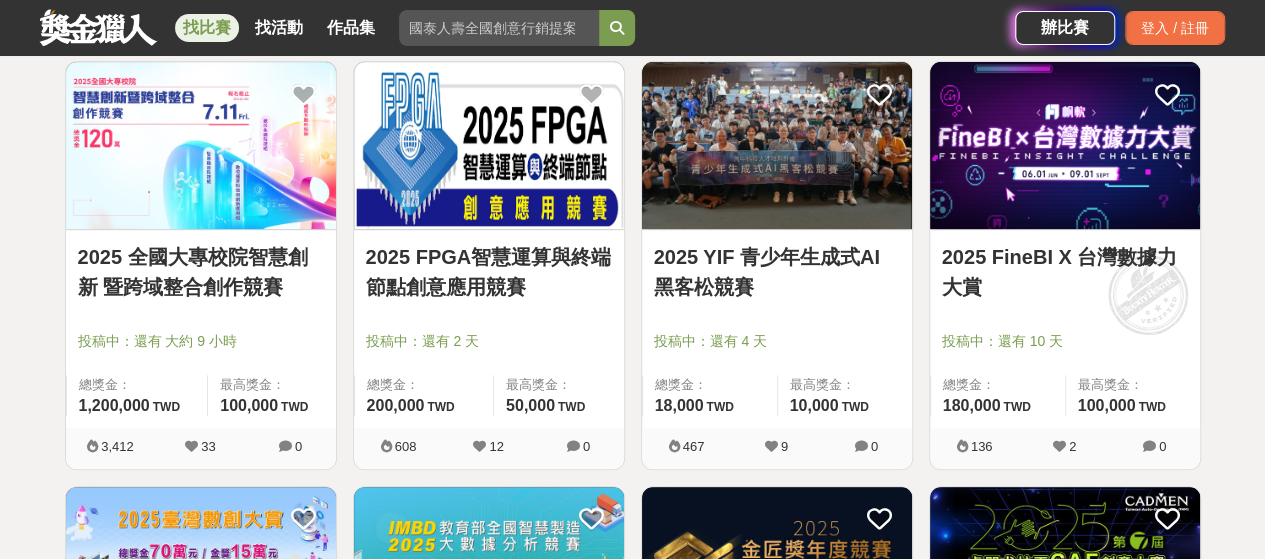 scroll, scrollTop: 0, scrollLeft: 0, axis: both 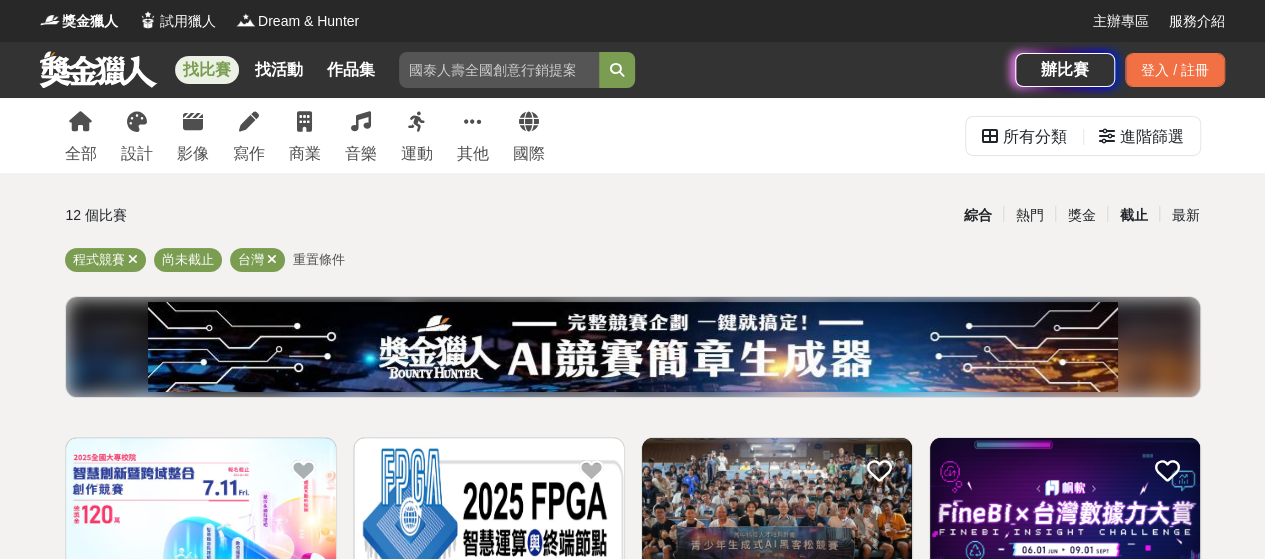 click on "綜合" at bounding box center (977, 215) 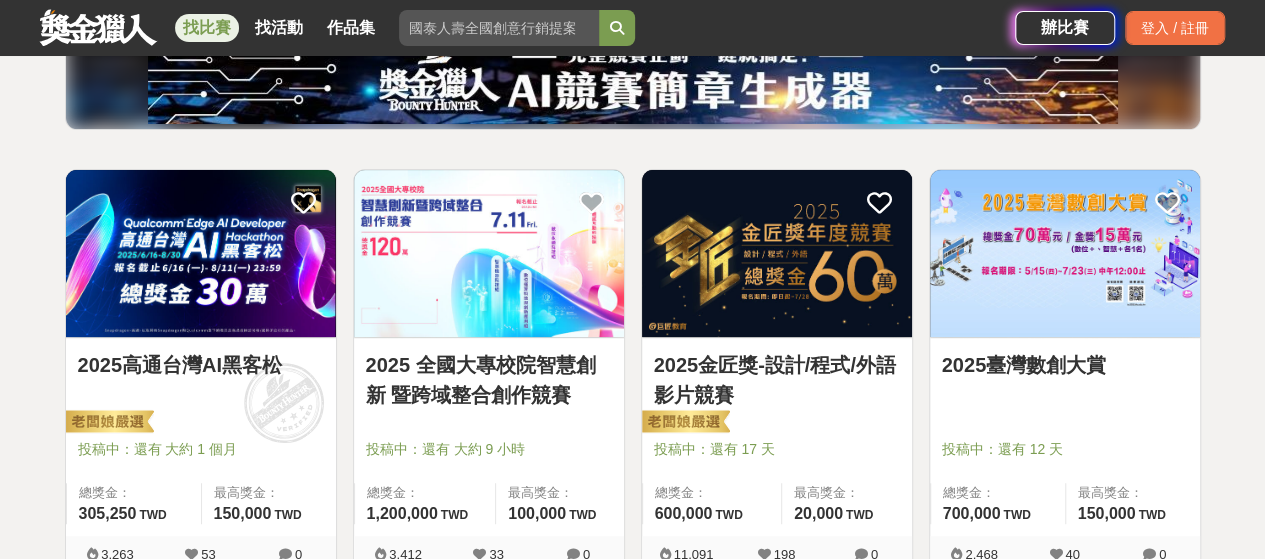 scroll, scrollTop: 0, scrollLeft: 0, axis: both 